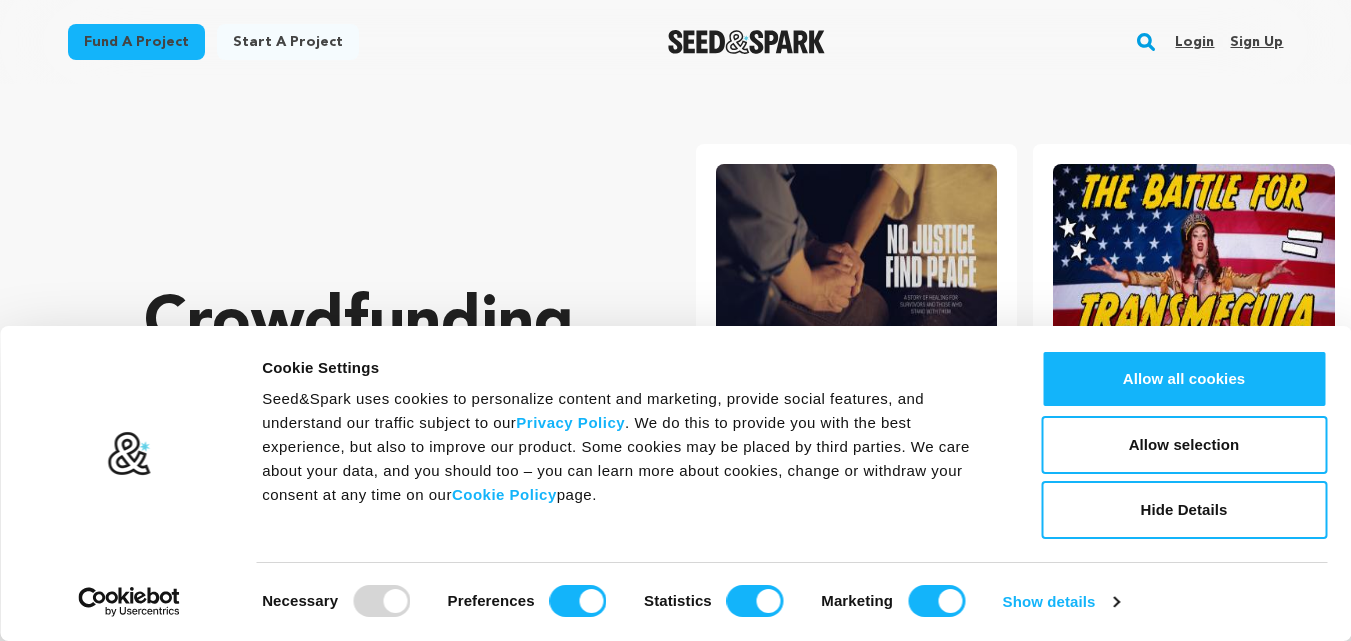 scroll, scrollTop: 0, scrollLeft: 0, axis: both 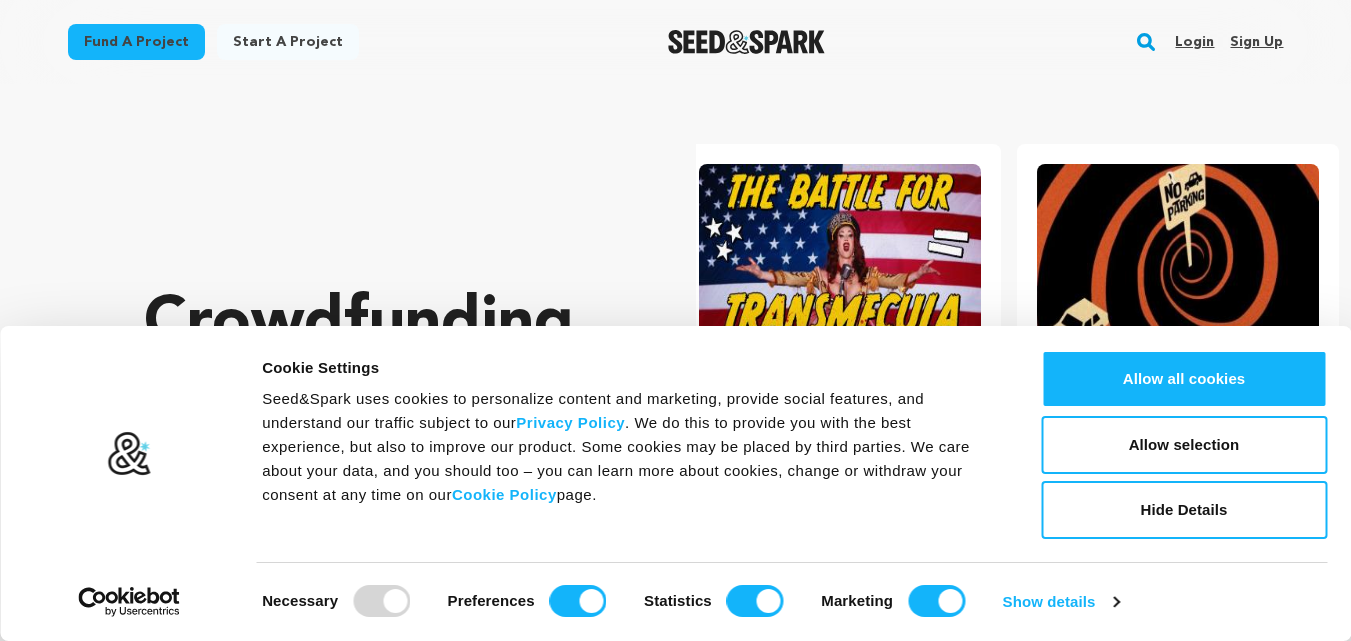 click on "Sign up" at bounding box center [1256, 42] 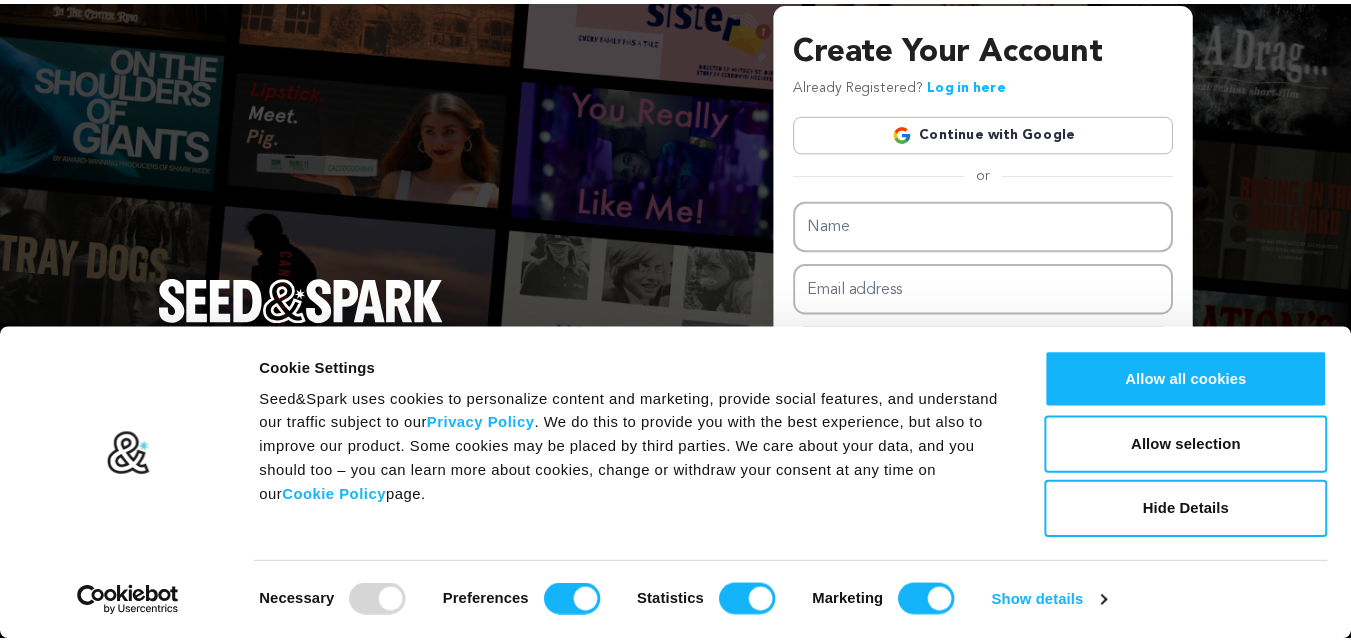 scroll, scrollTop: 0, scrollLeft: 0, axis: both 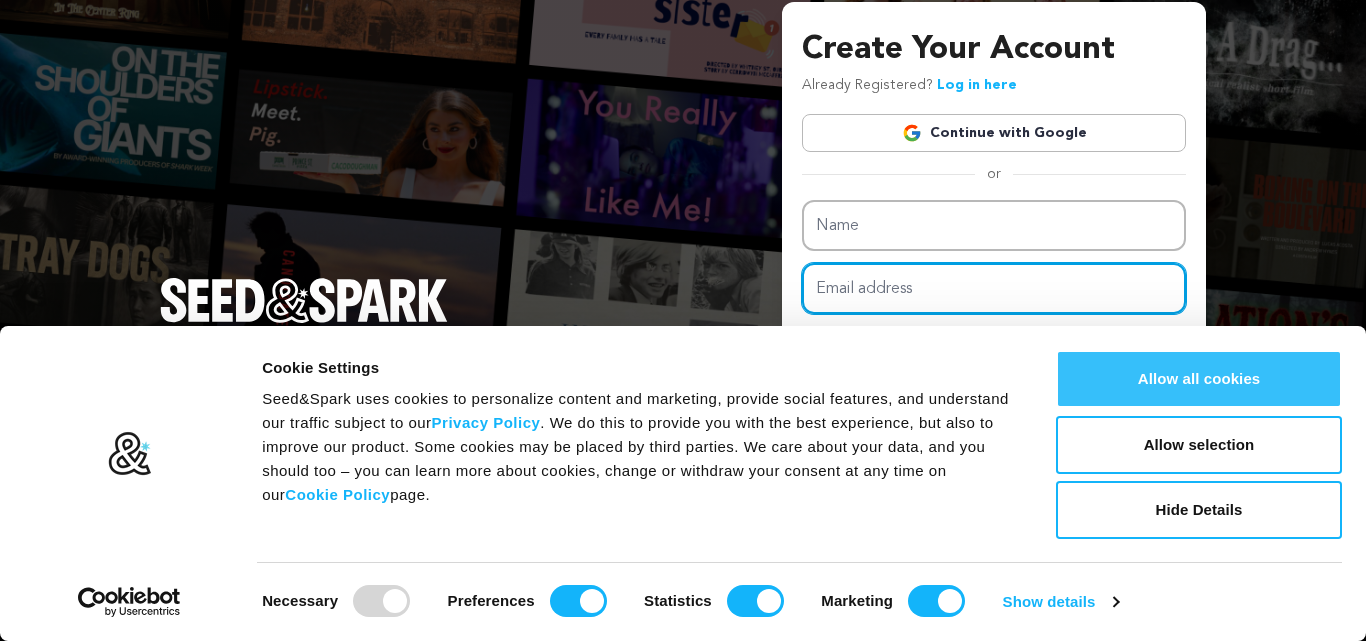 type on "ojas.neuropsychiatry@gmail.com" 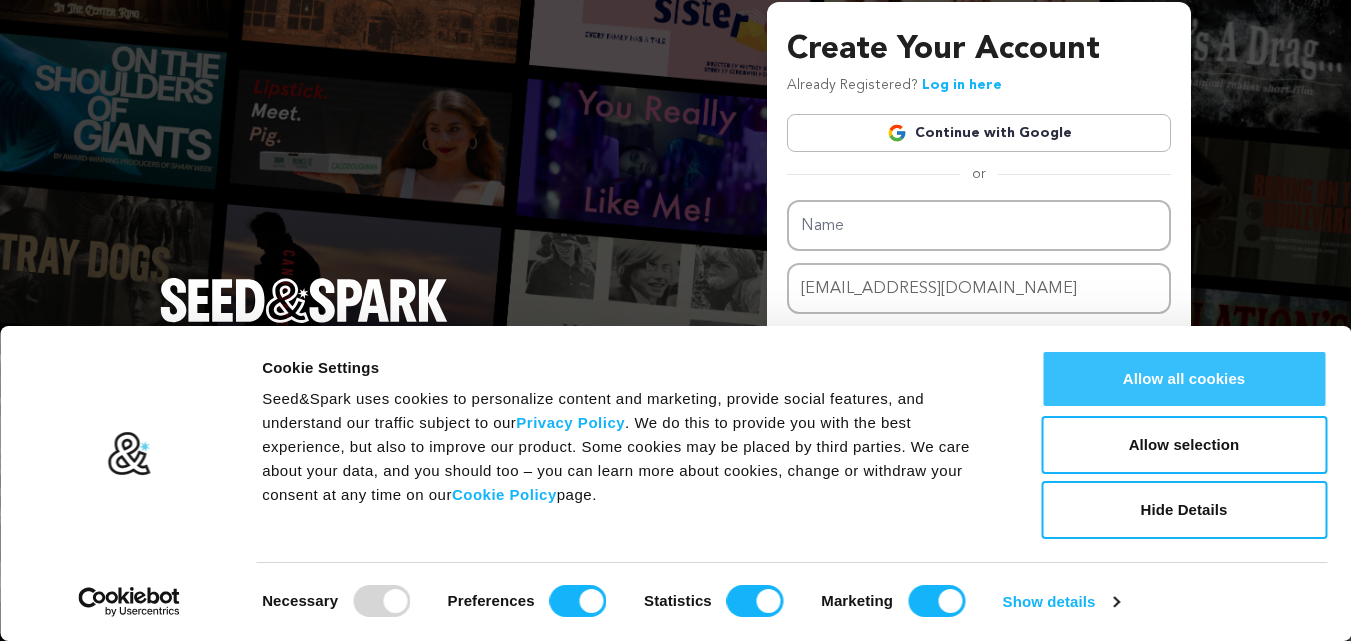 click on "Allow all cookies" at bounding box center (1184, 379) 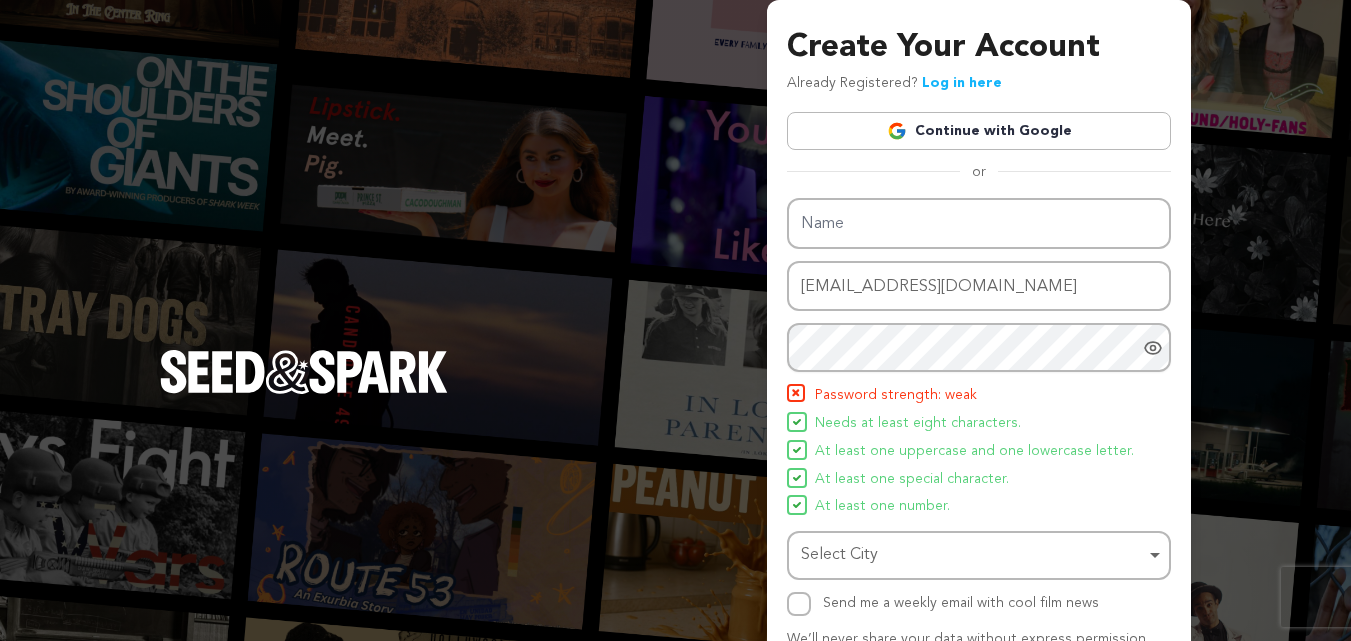 click on "Continue with Google" at bounding box center (979, 131) 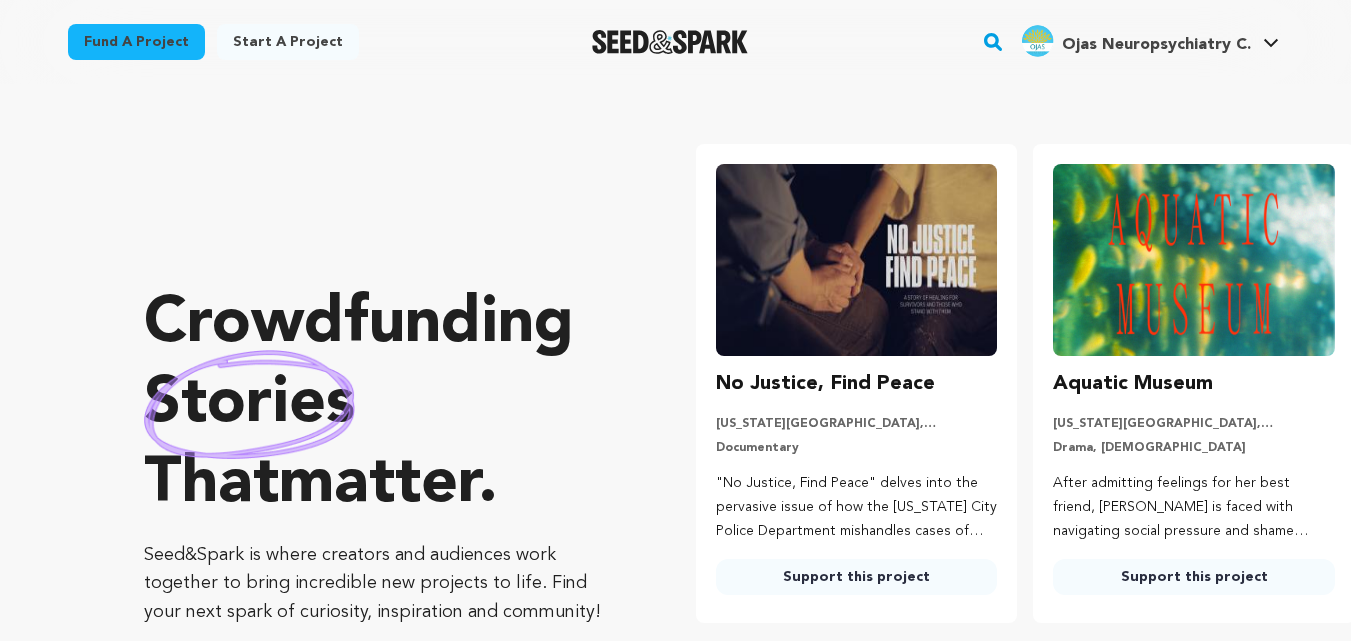 scroll, scrollTop: 0, scrollLeft: 0, axis: both 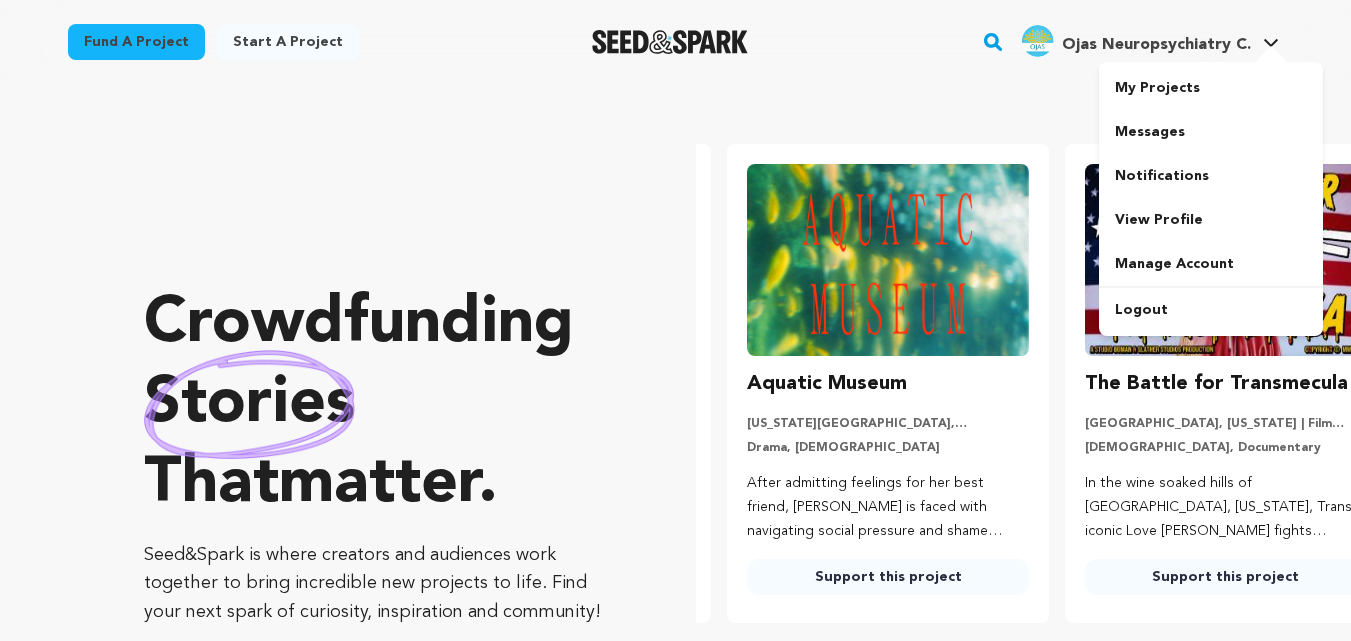 click on "Ojas Neuropsychiatry C.
Ojas Neuropsychiatry C." at bounding box center (1150, 39) 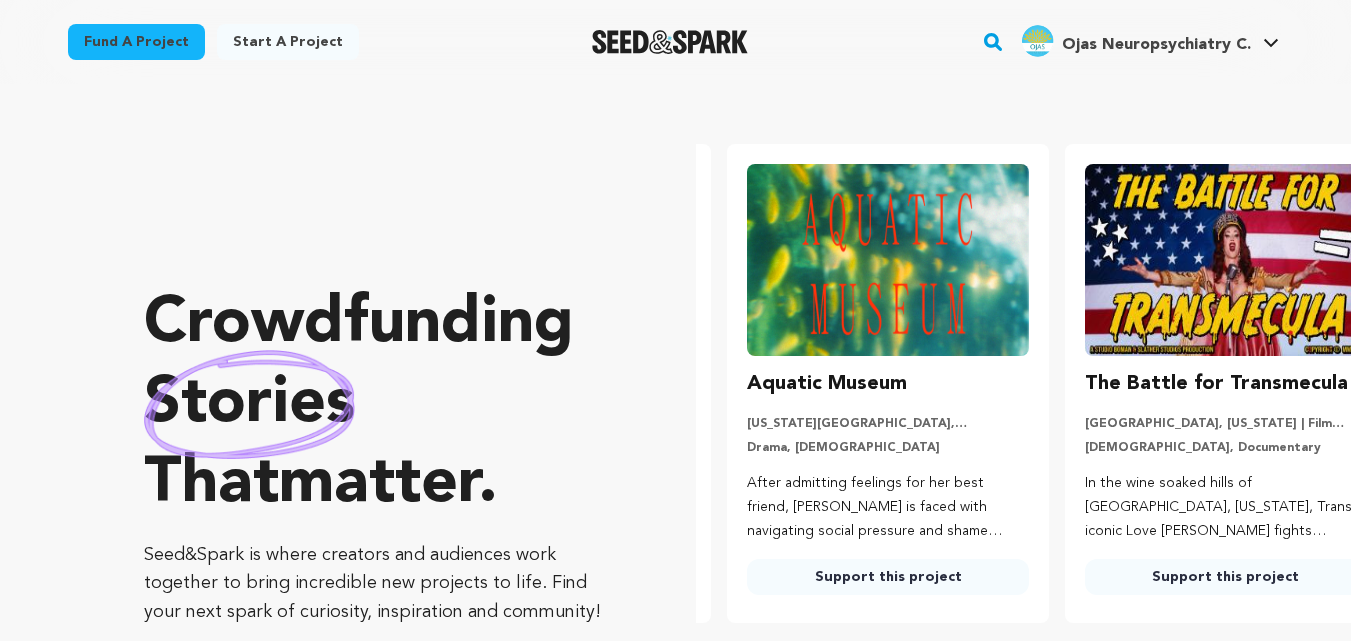 scroll, scrollTop: 0, scrollLeft: 354, axis: horizontal 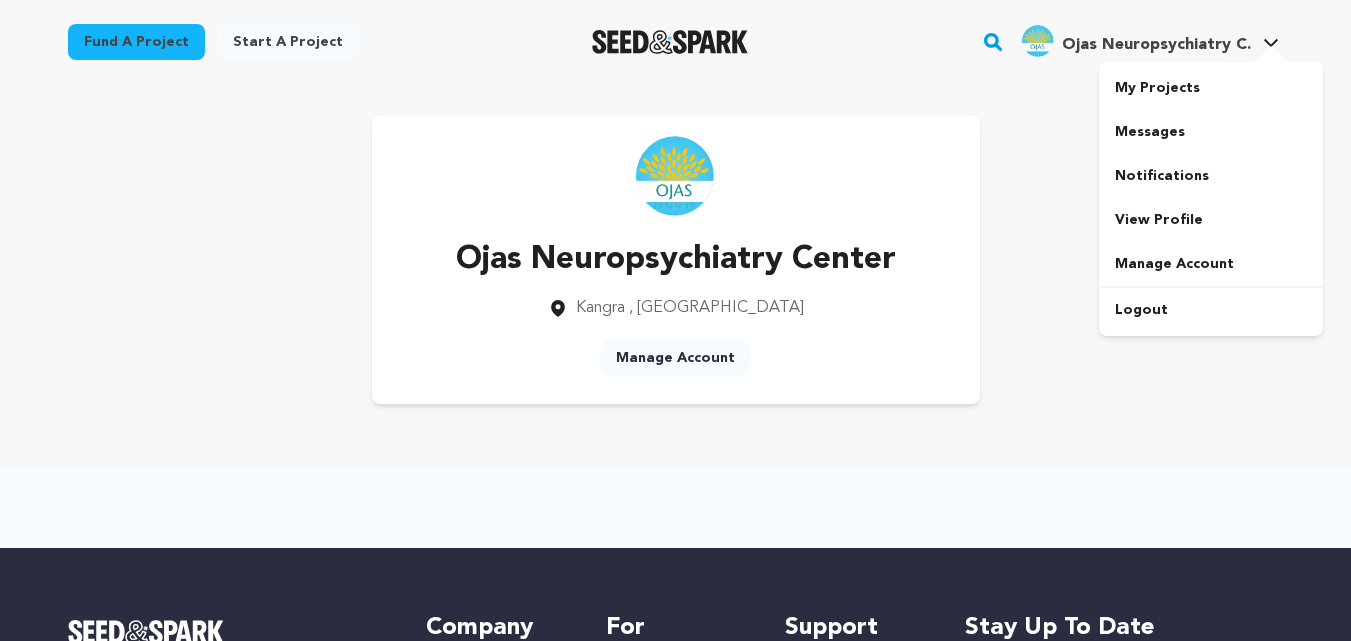 click 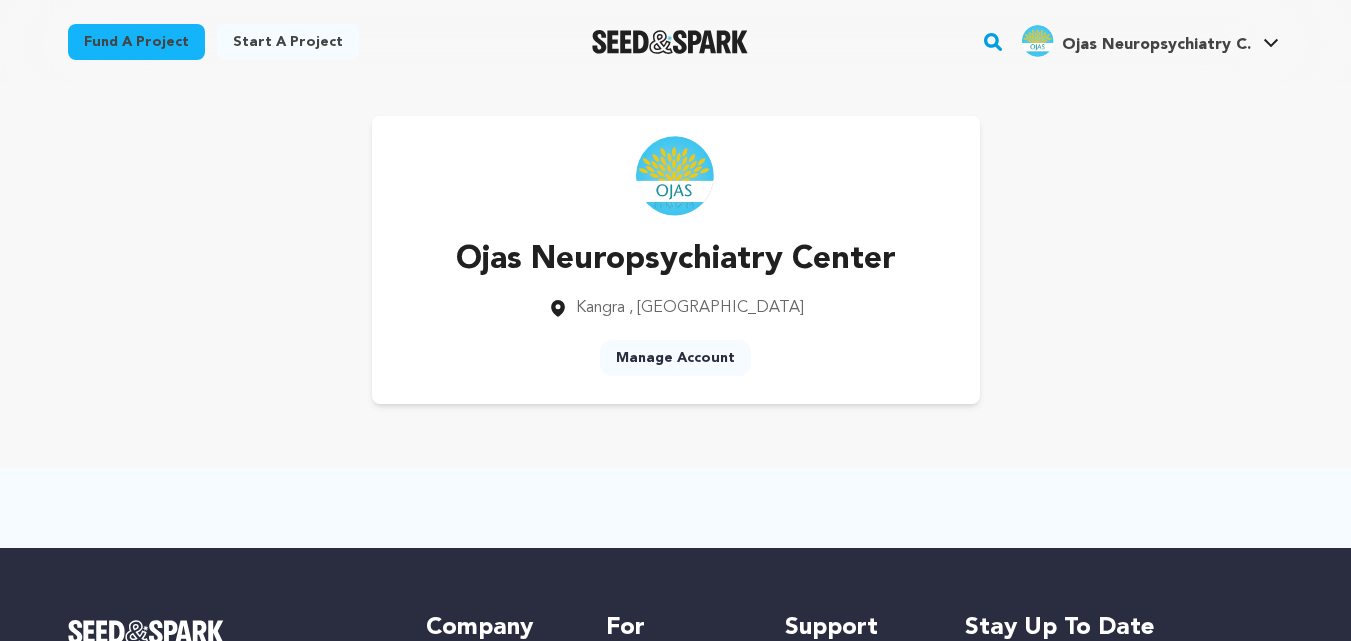 scroll, scrollTop: 0, scrollLeft: 0, axis: both 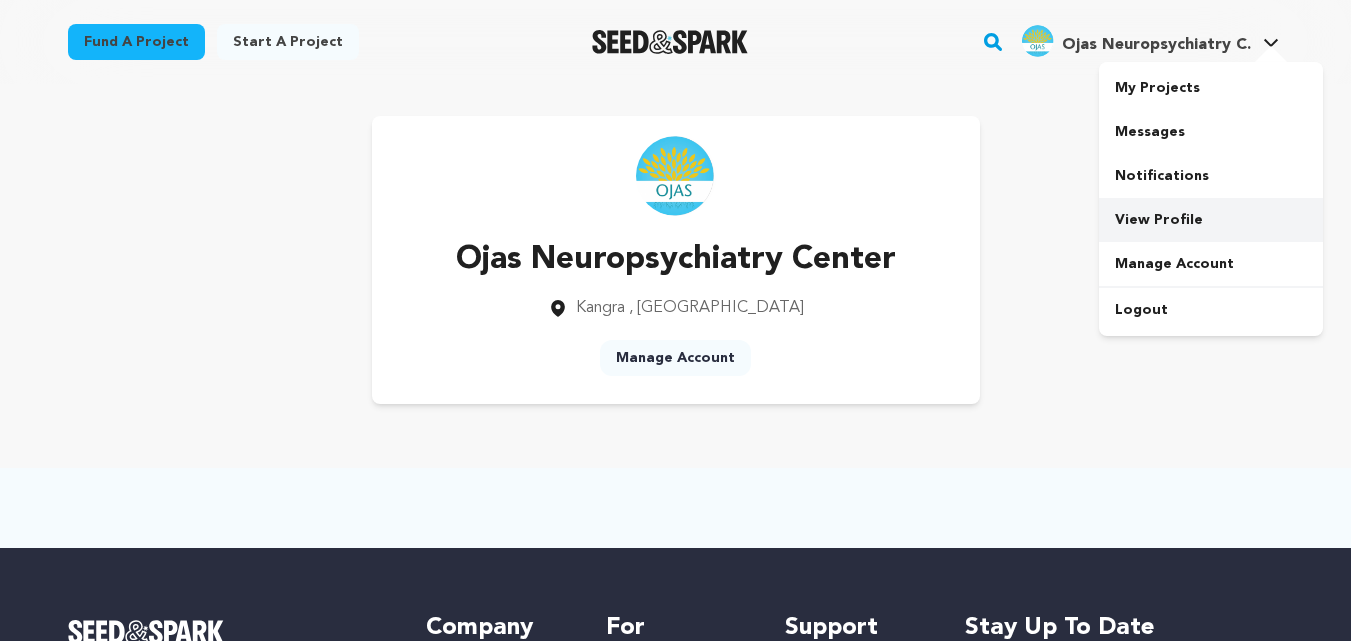 click on "View Profile" at bounding box center [1211, 220] 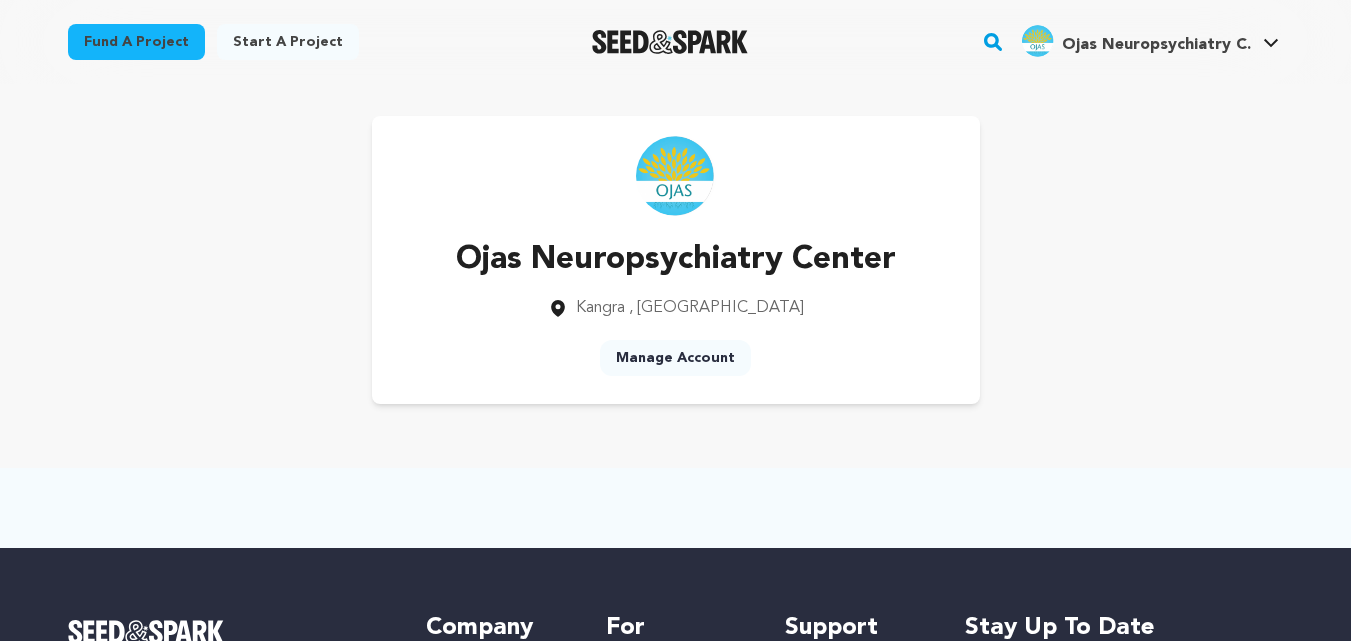 scroll, scrollTop: 0, scrollLeft: 0, axis: both 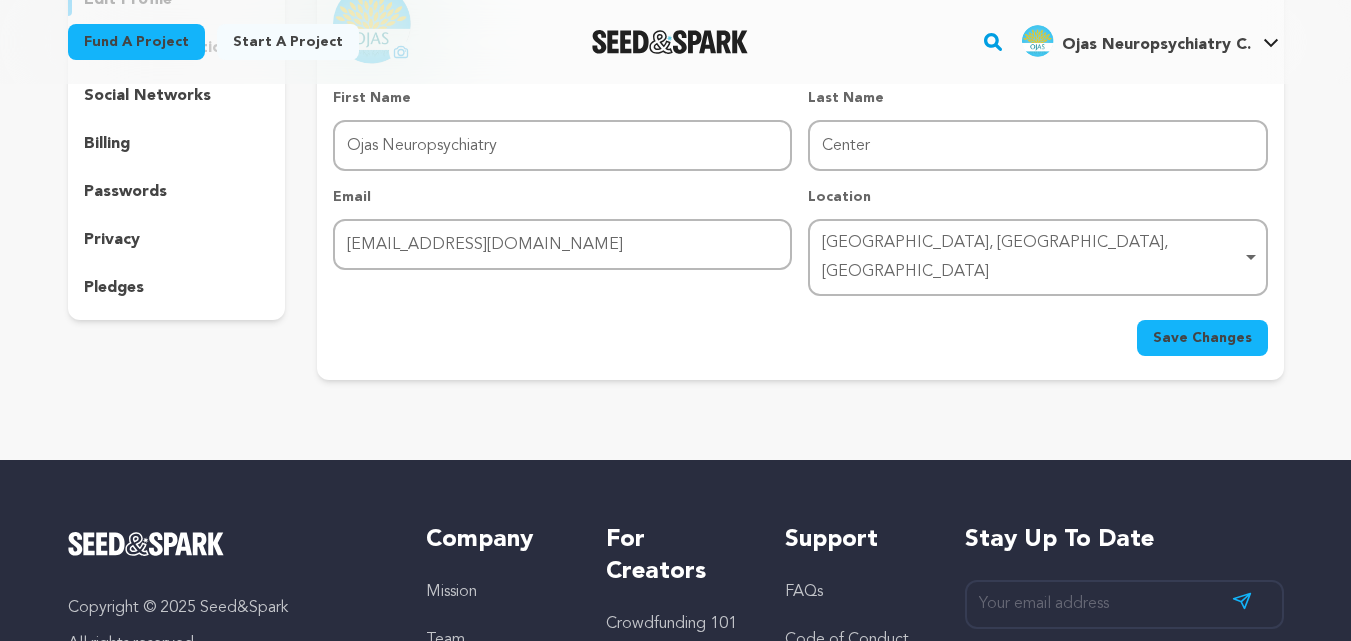 click on "Save Changes" at bounding box center [1202, 338] 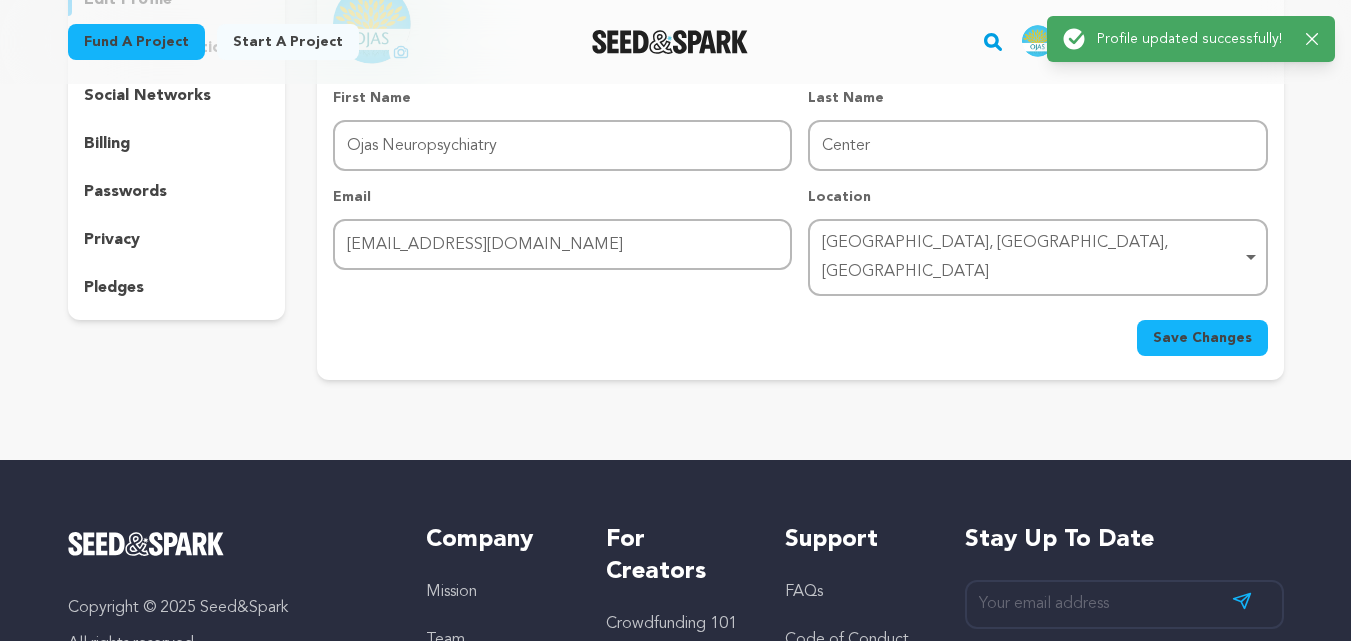 drag, startPoint x: 1350, startPoint y: 291, endPoint x: 1357, endPoint y: 185, distance: 106.23088 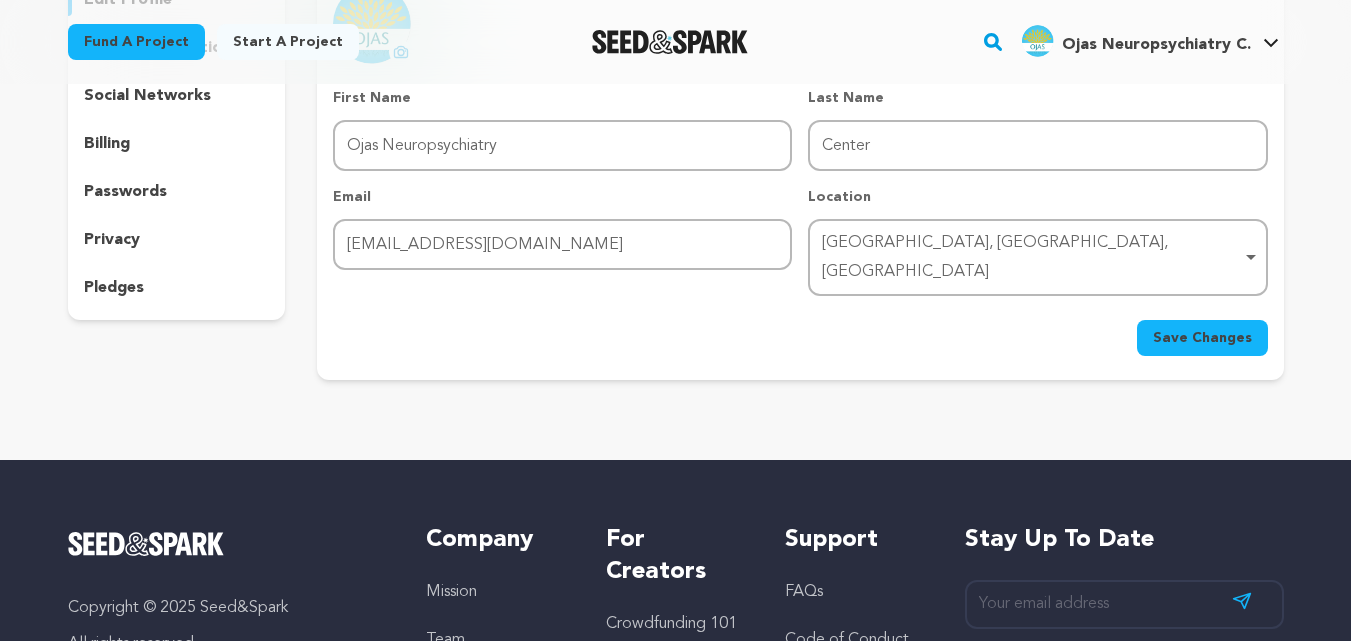 click on "Success:
Info:
Warning:
Error:
Profile updated successfully!
Close notification" at bounding box center [1191, 39] 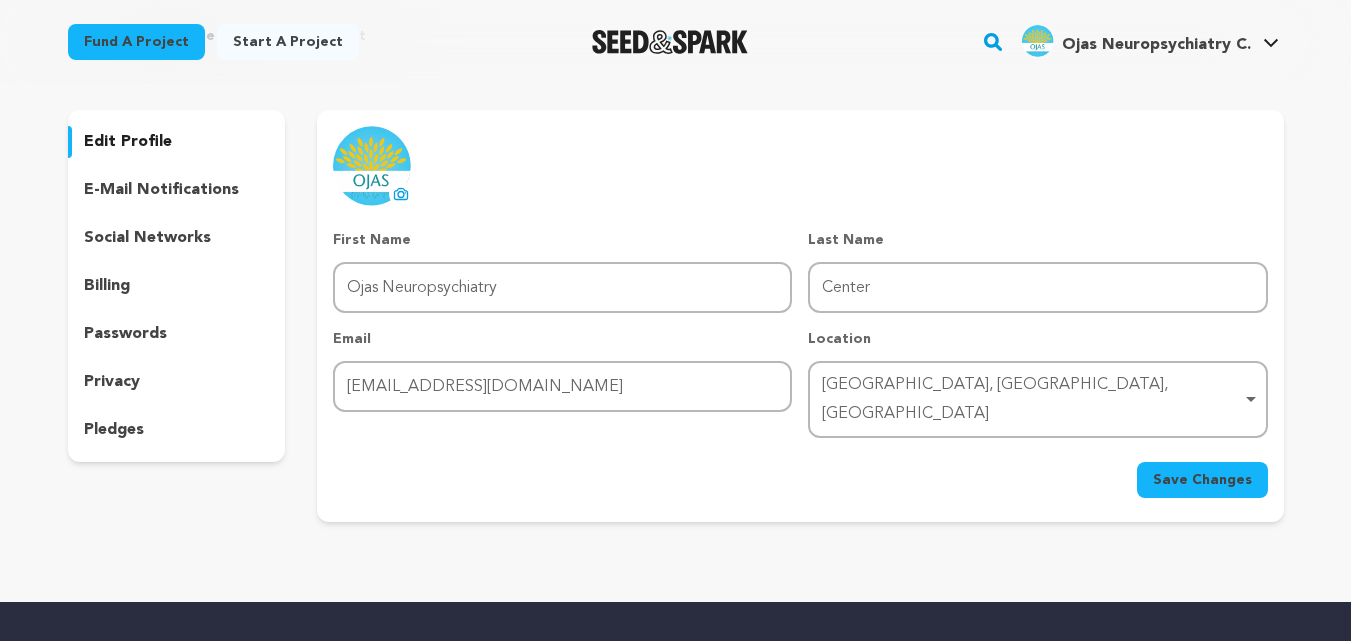 scroll, scrollTop: 0, scrollLeft: 0, axis: both 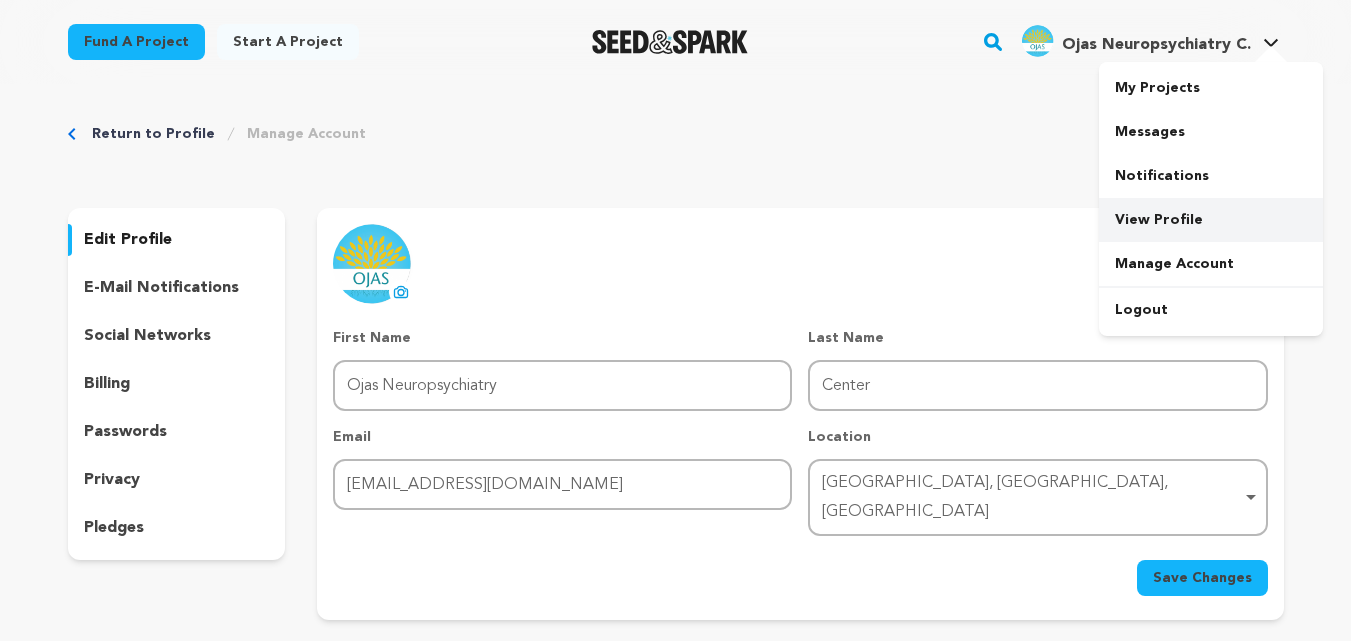 click on "View Profile" at bounding box center [1211, 220] 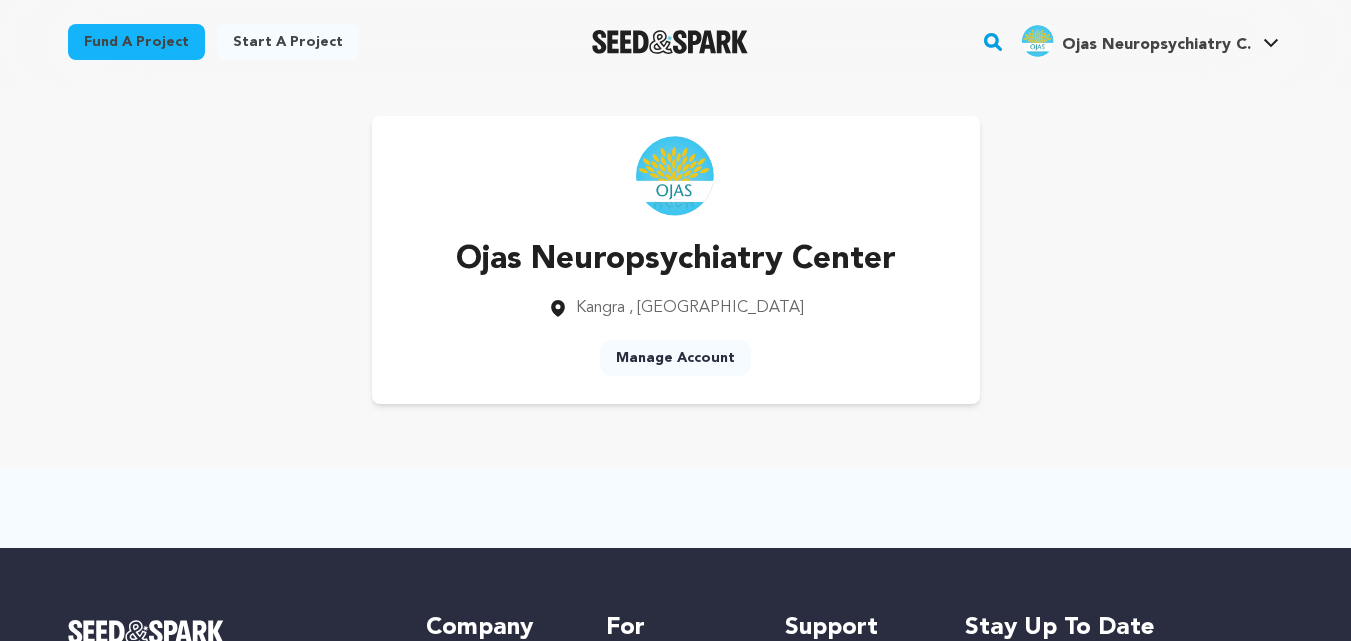 scroll, scrollTop: 0, scrollLeft: 0, axis: both 